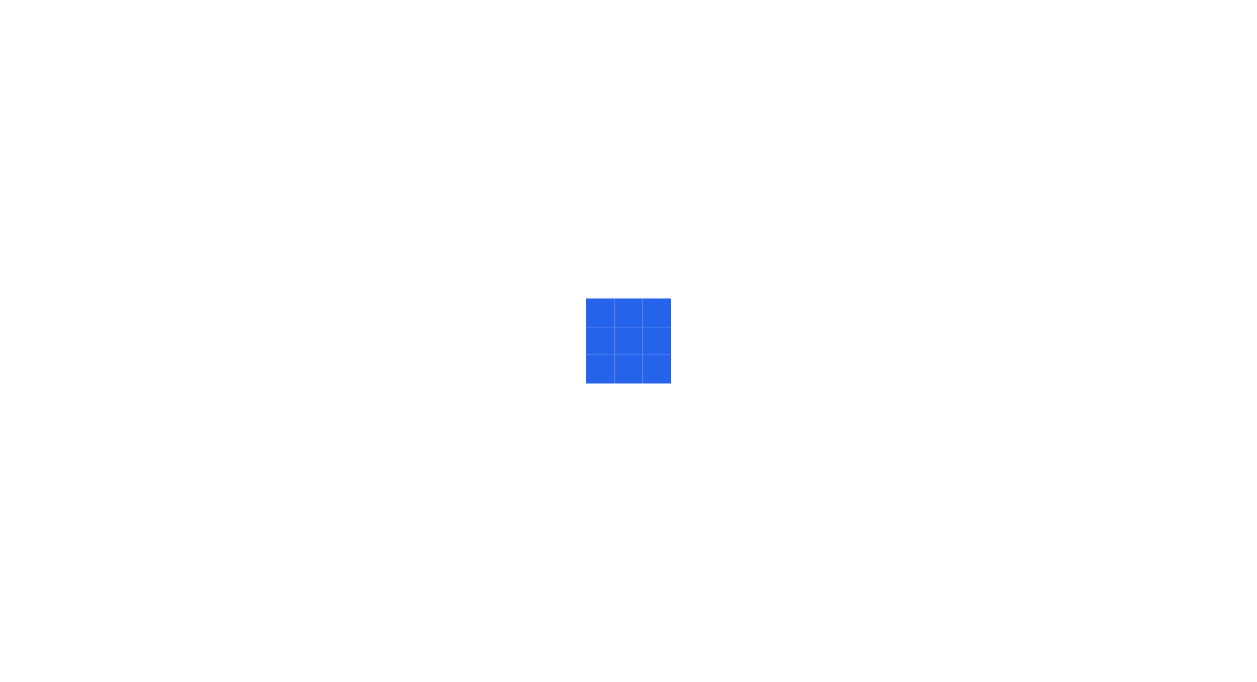 scroll, scrollTop: 0, scrollLeft: 0, axis: both 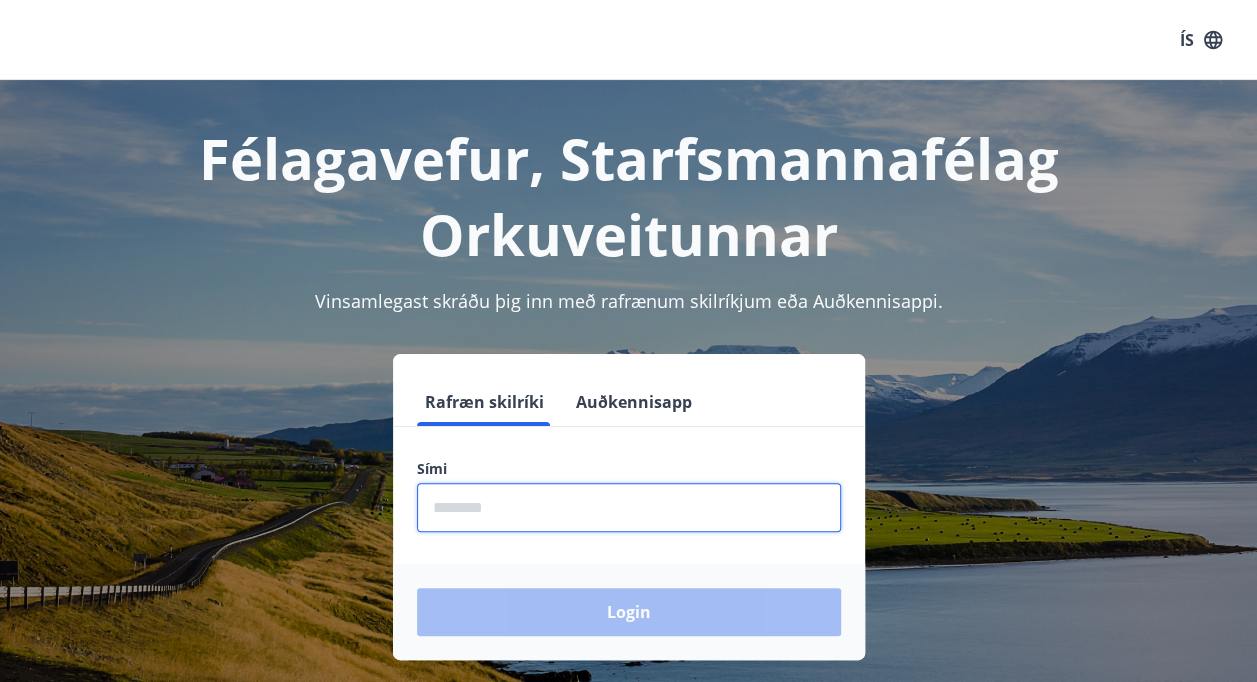 click at bounding box center (629, 507) 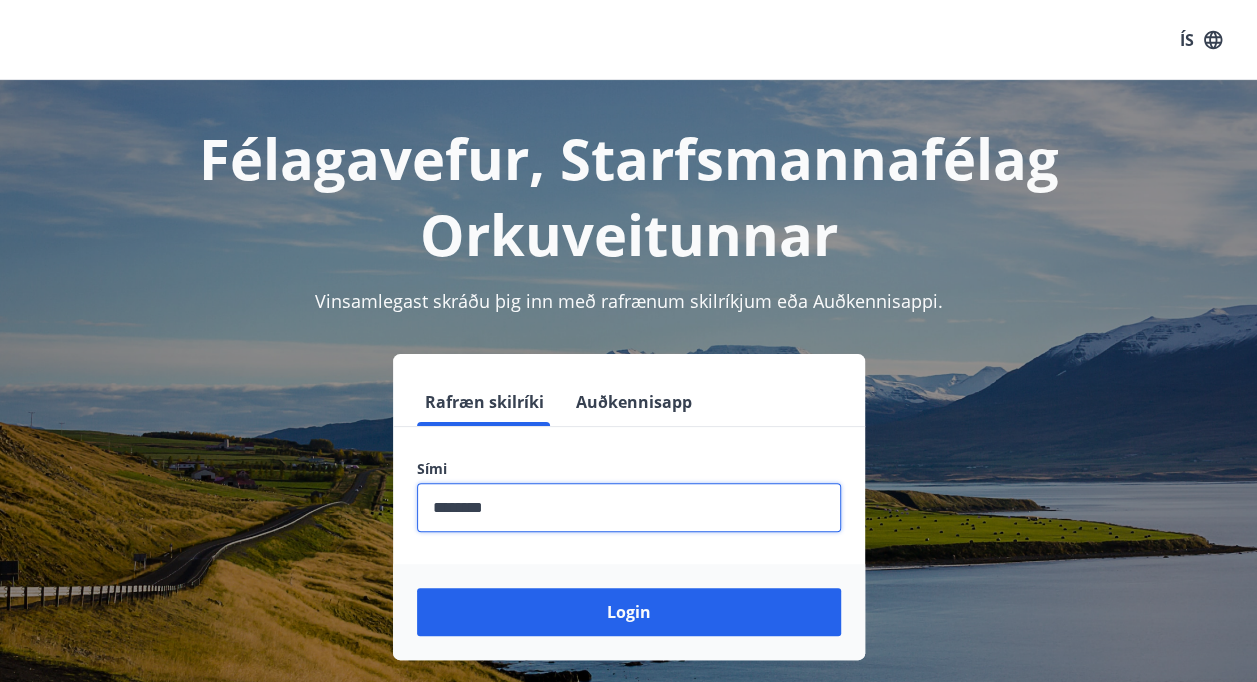 type on "********" 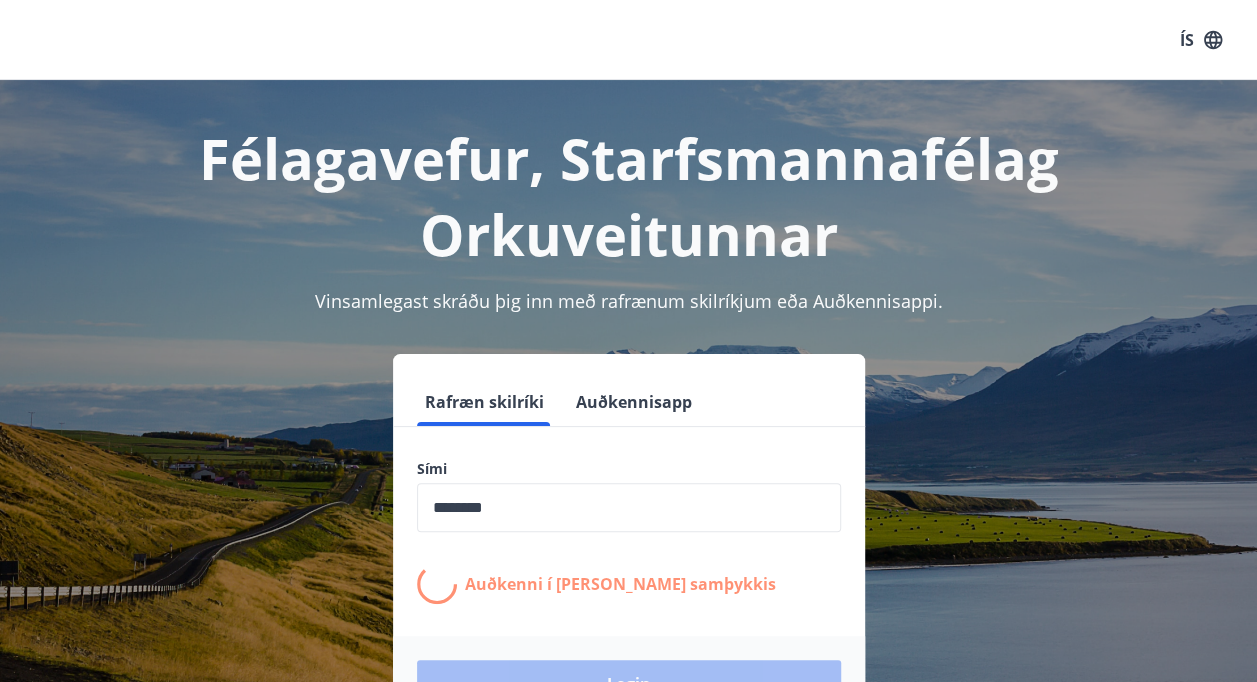 click on "Rafræn skilríki Auðkennisapp Sími ​ Auðkenni í [PERSON_NAME] samþykkis Login" at bounding box center (629, 555) 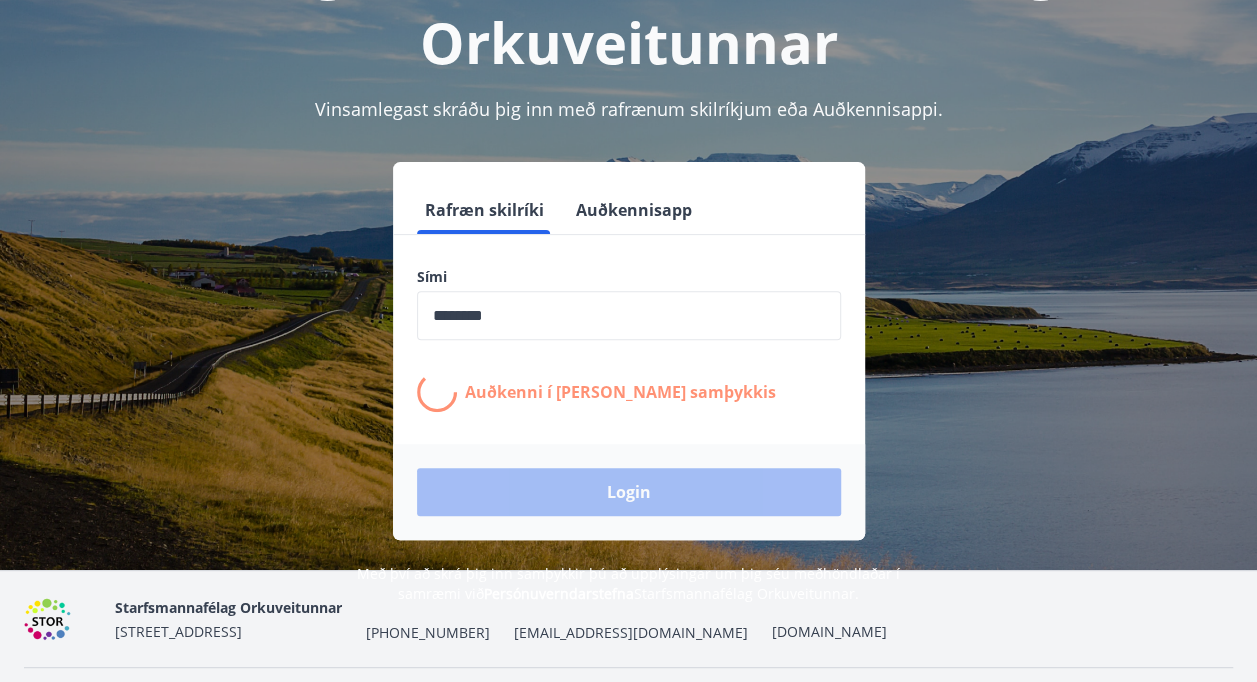 scroll, scrollTop: 200, scrollLeft: 0, axis: vertical 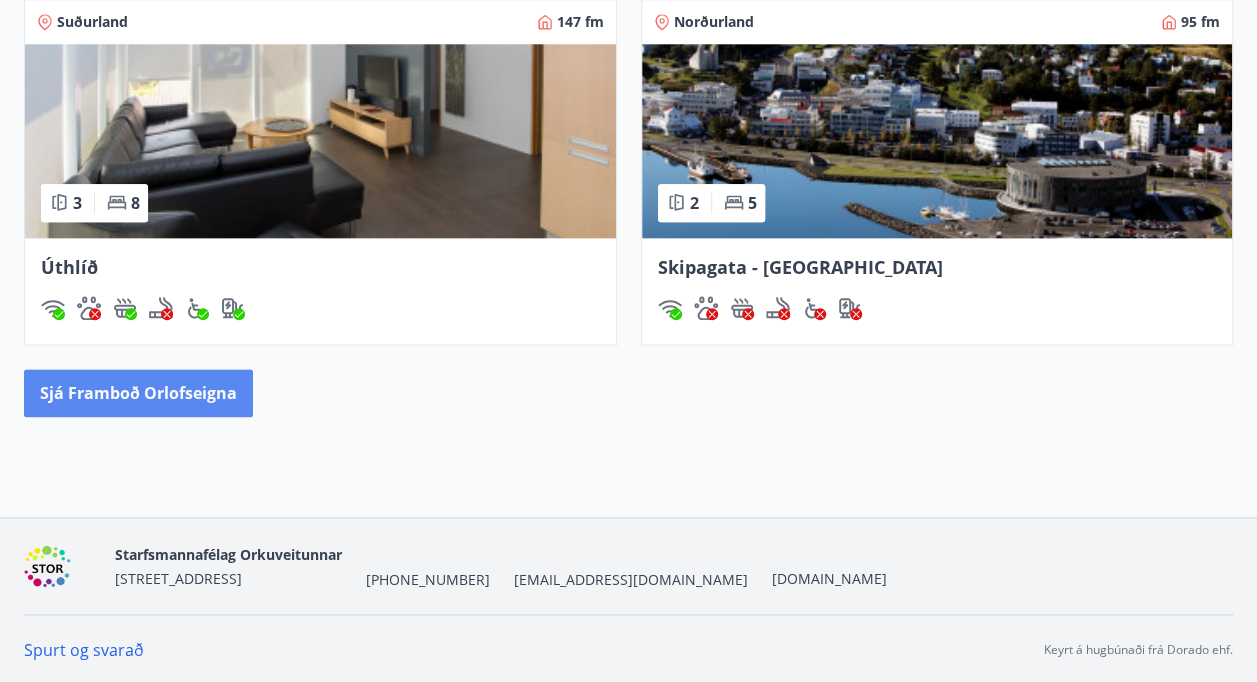 click on "Sjá framboð orlofseigna" at bounding box center [138, 393] 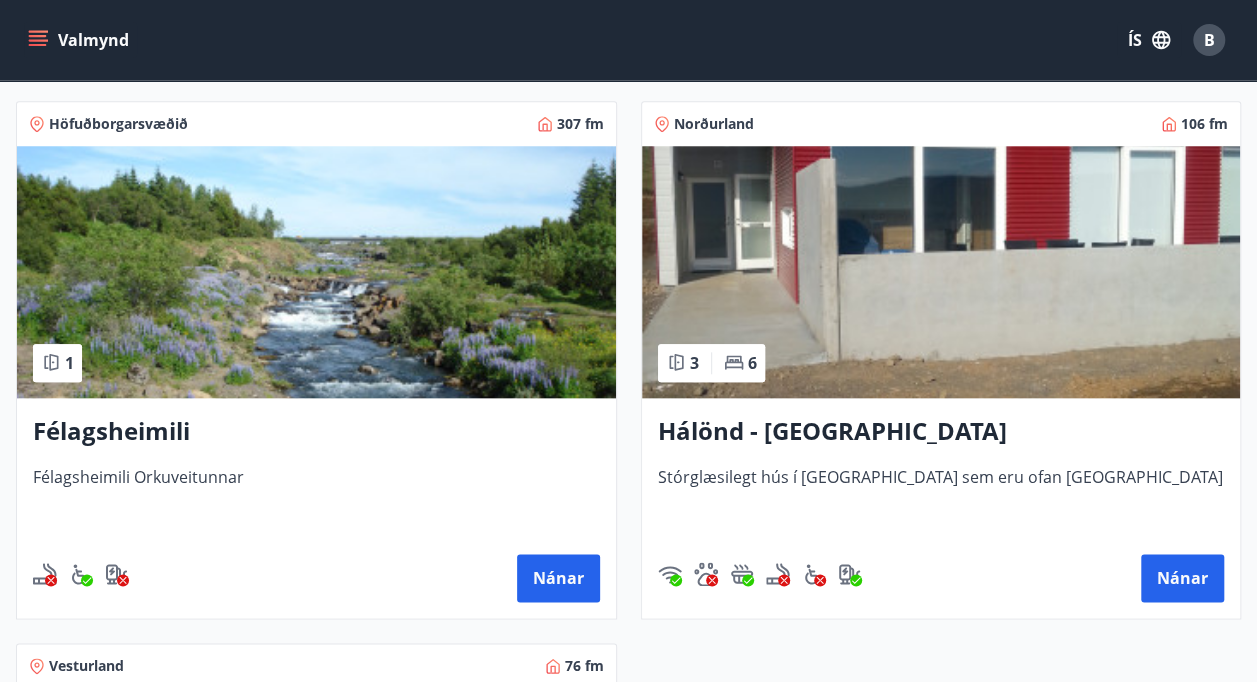 scroll, scrollTop: 900, scrollLeft: 0, axis: vertical 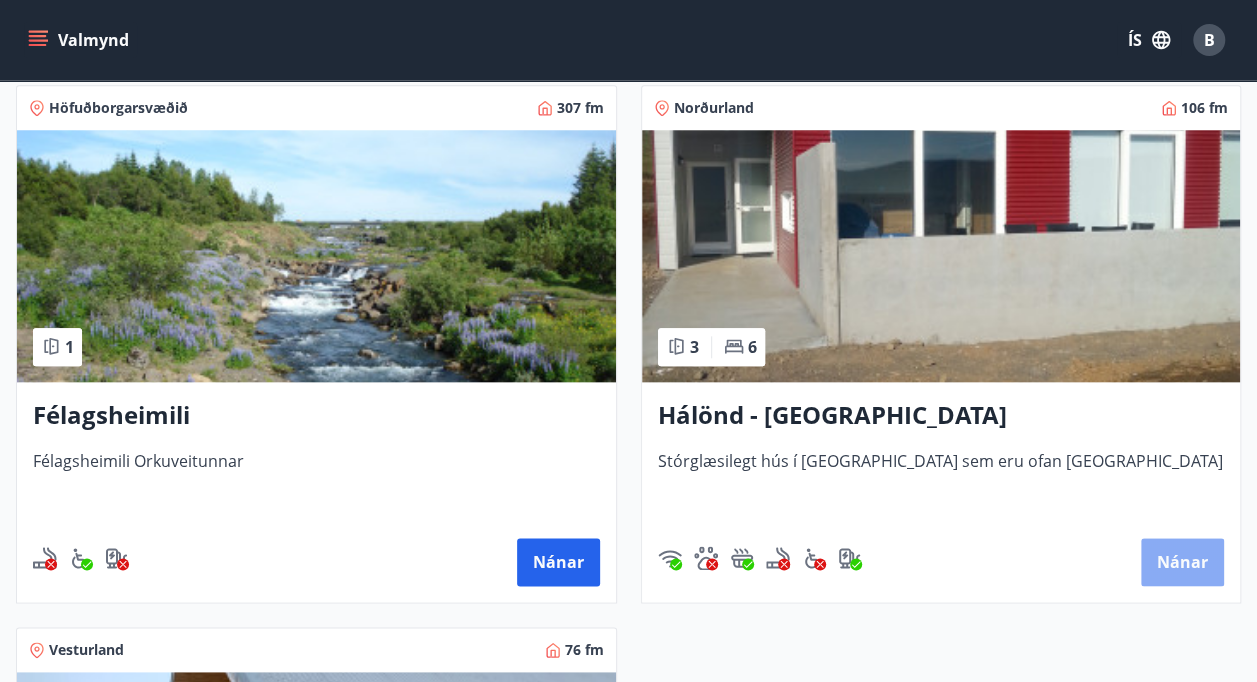 click on "Nánar" at bounding box center [1182, 562] 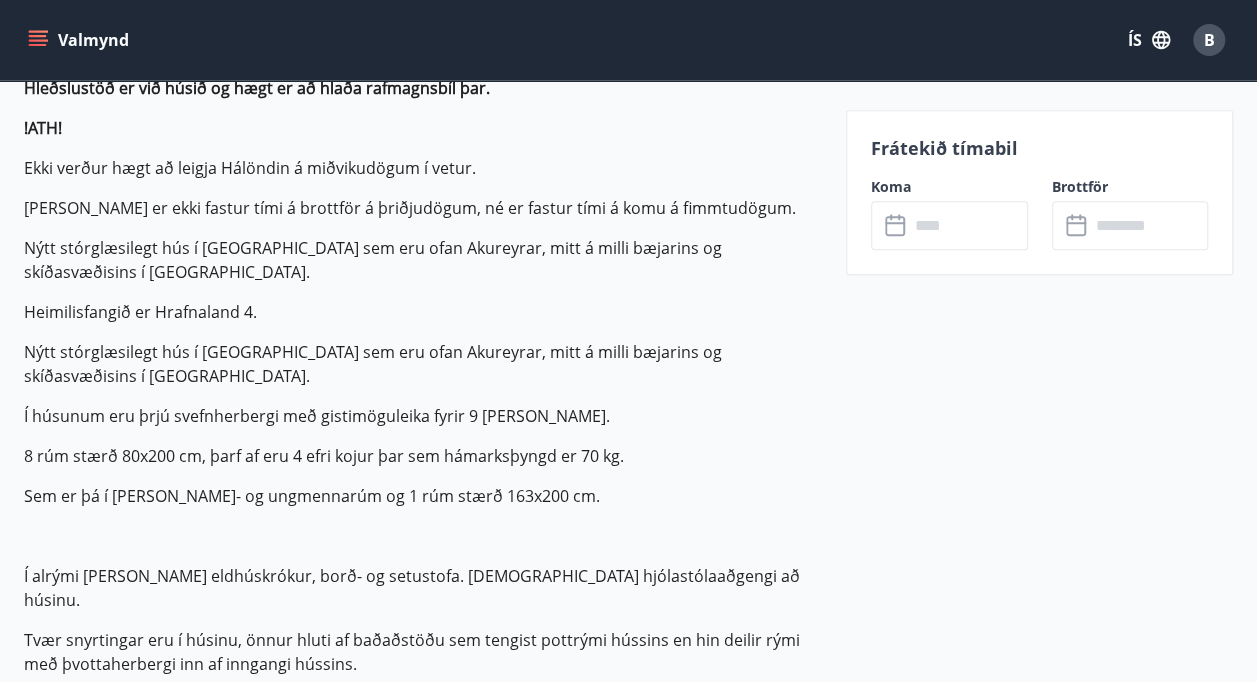 scroll, scrollTop: 900, scrollLeft: 0, axis: vertical 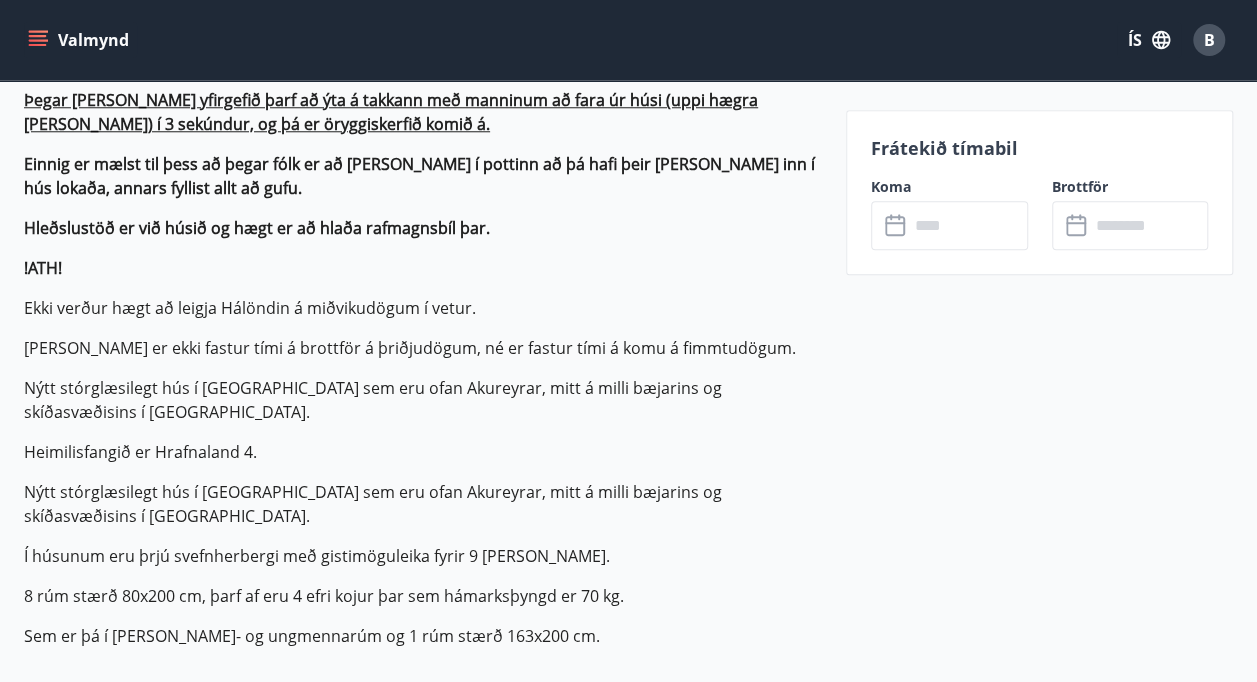 click at bounding box center (968, 225) 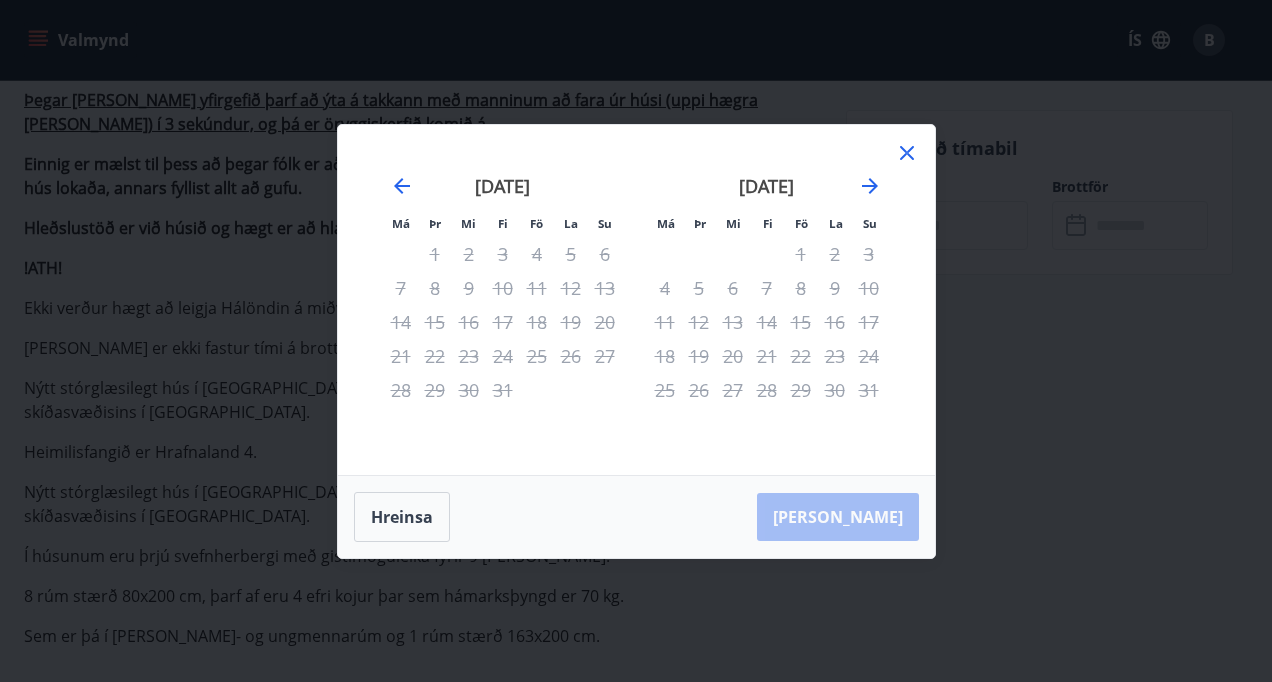 click on "ágúst 2025" at bounding box center (767, 193) 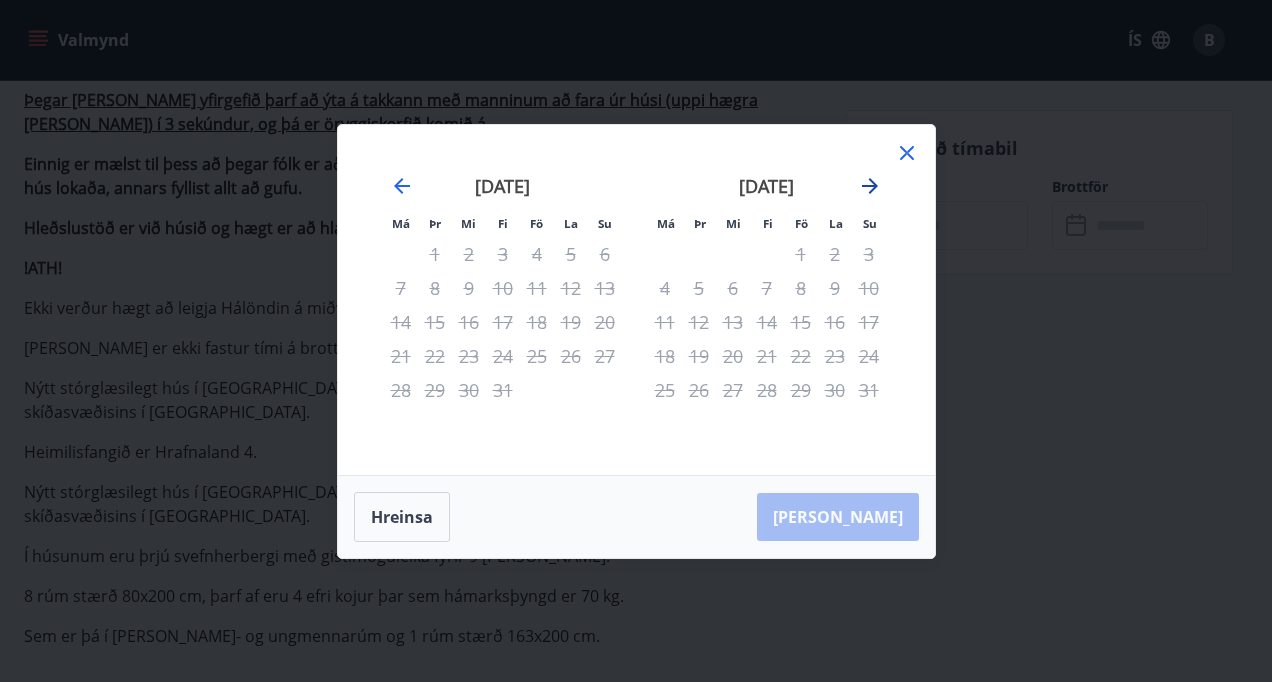 click 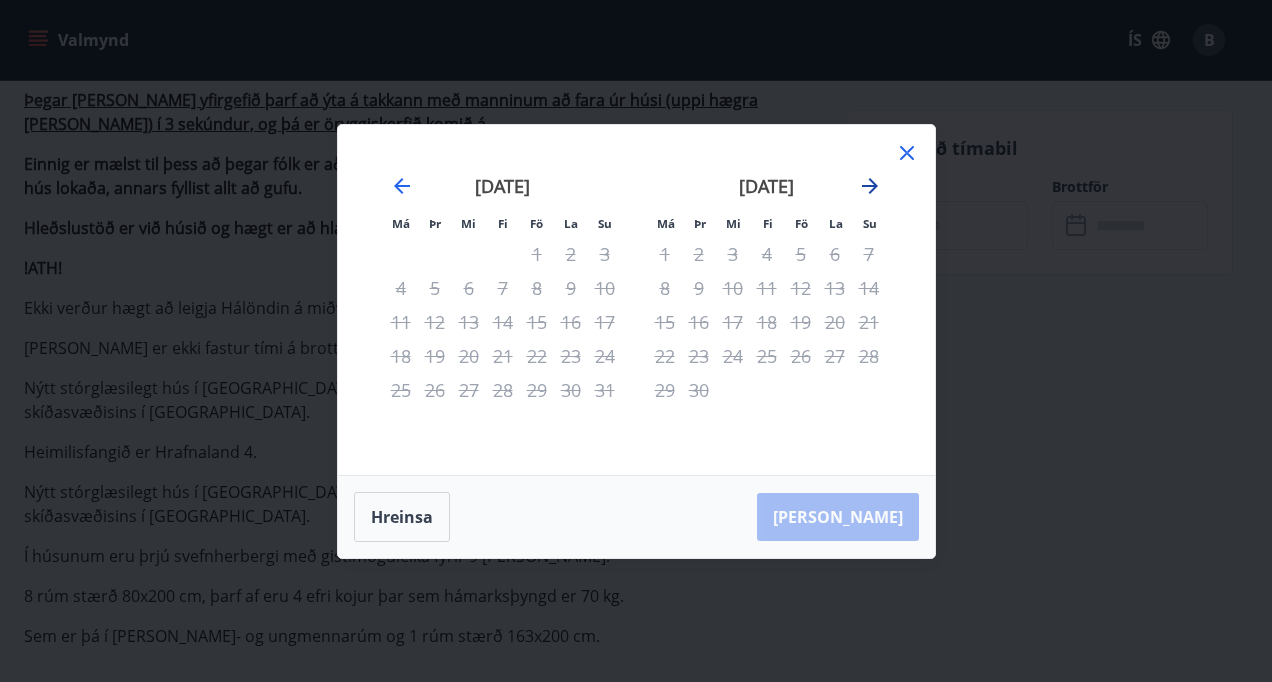 click 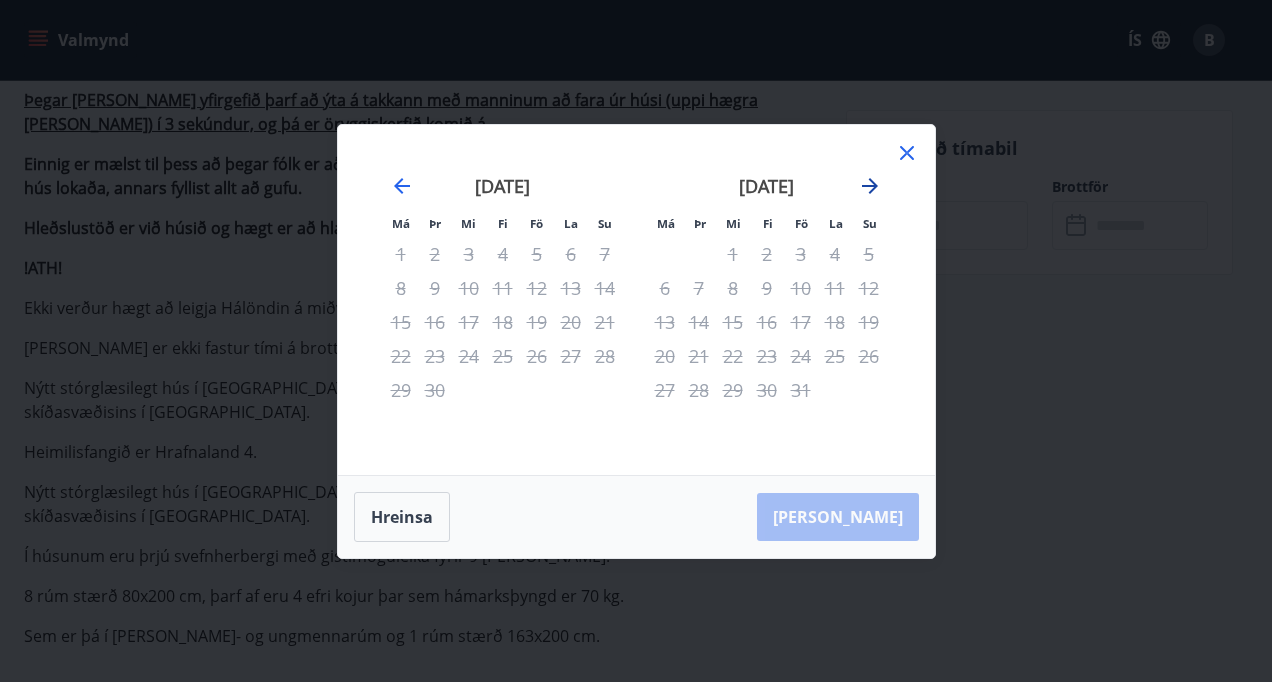 click 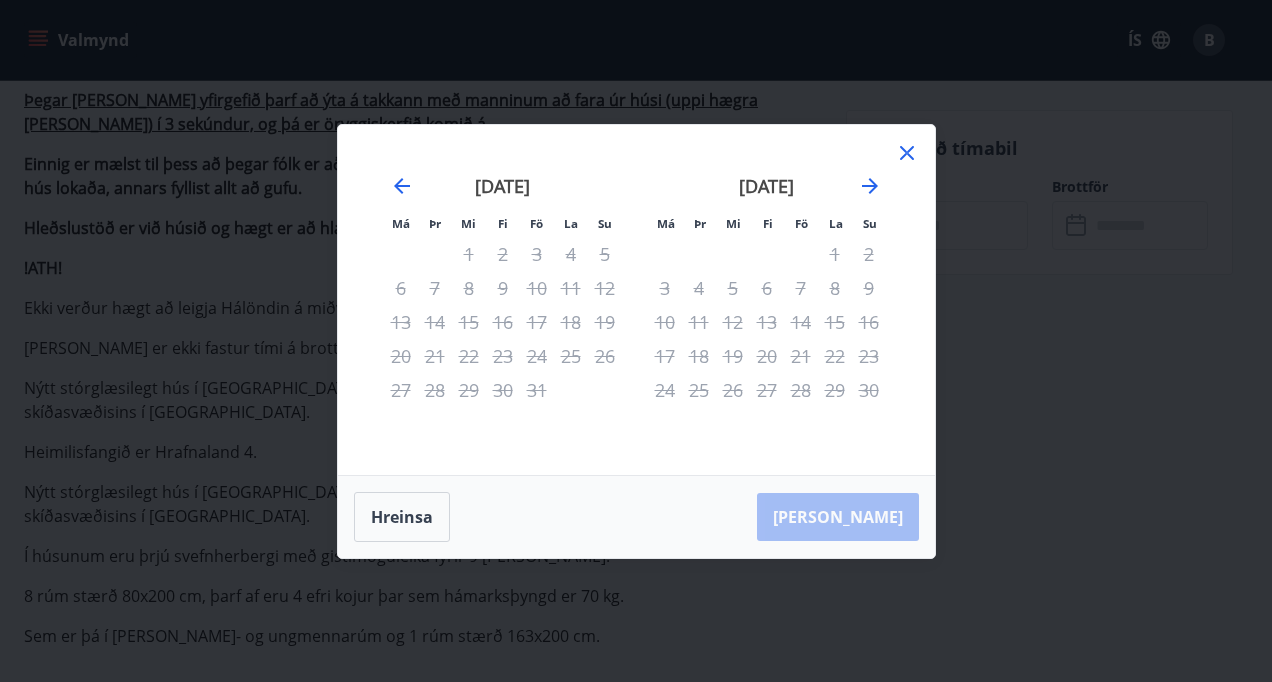 click 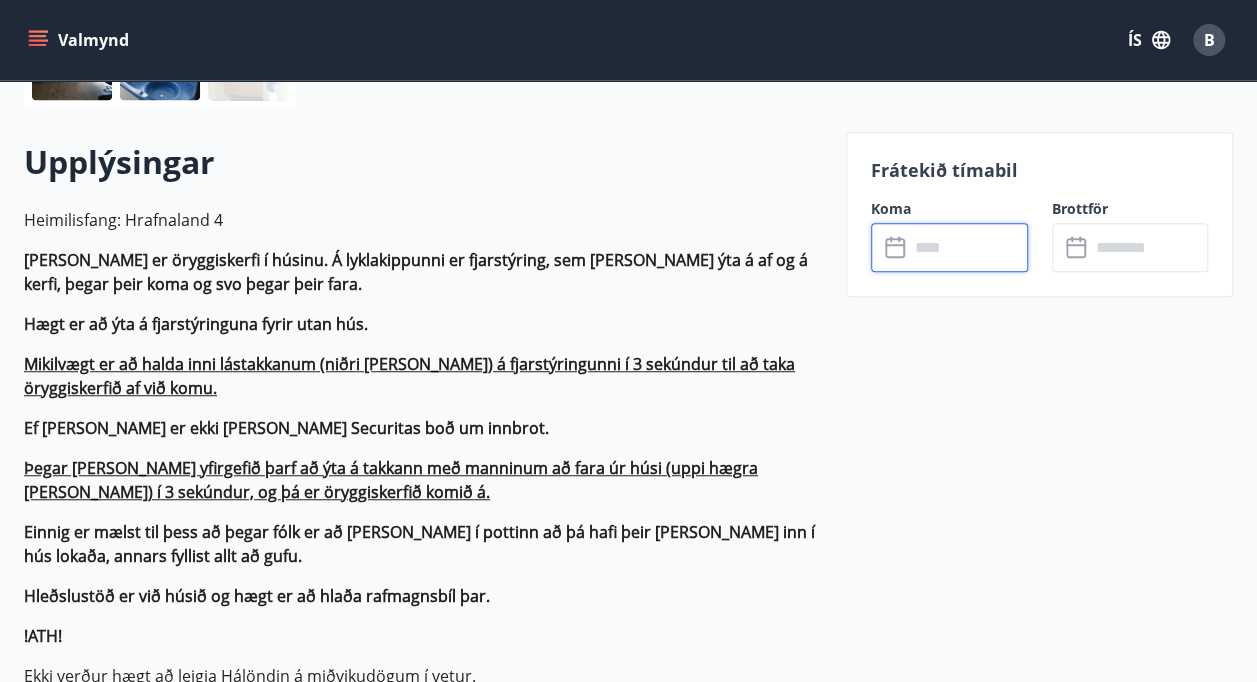scroll, scrollTop: 0, scrollLeft: 0, axis: both 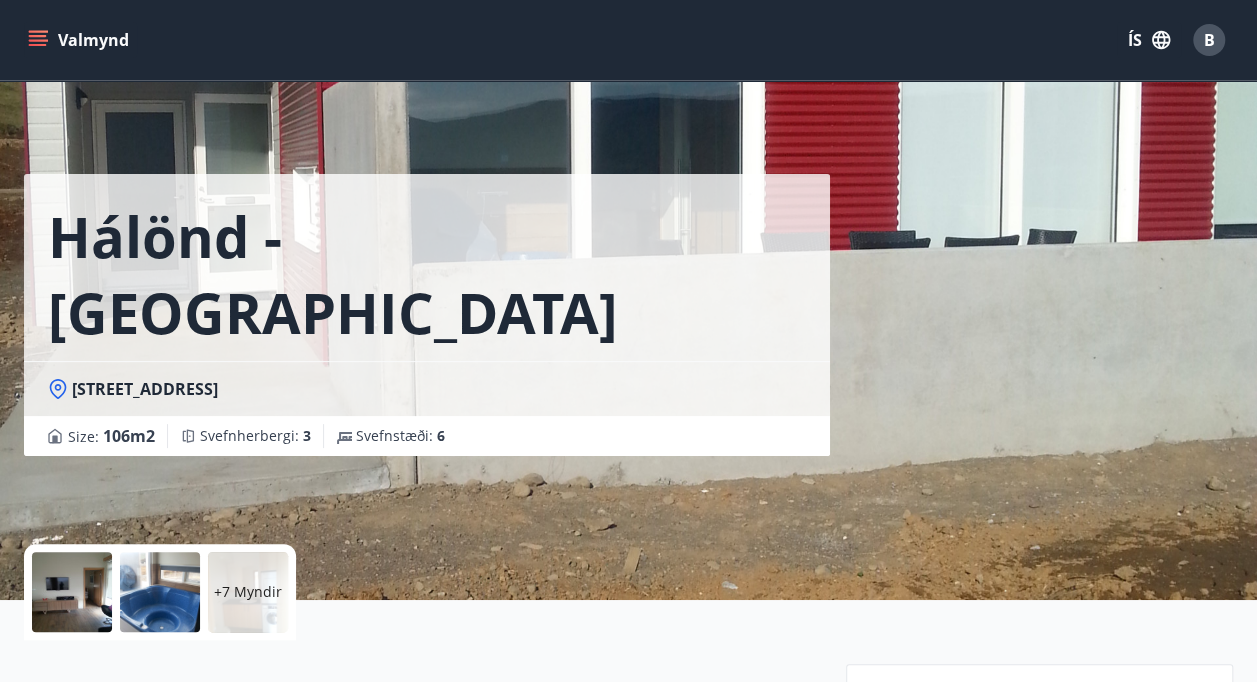 click on "Valmynd" at bounding box center (80, 40) 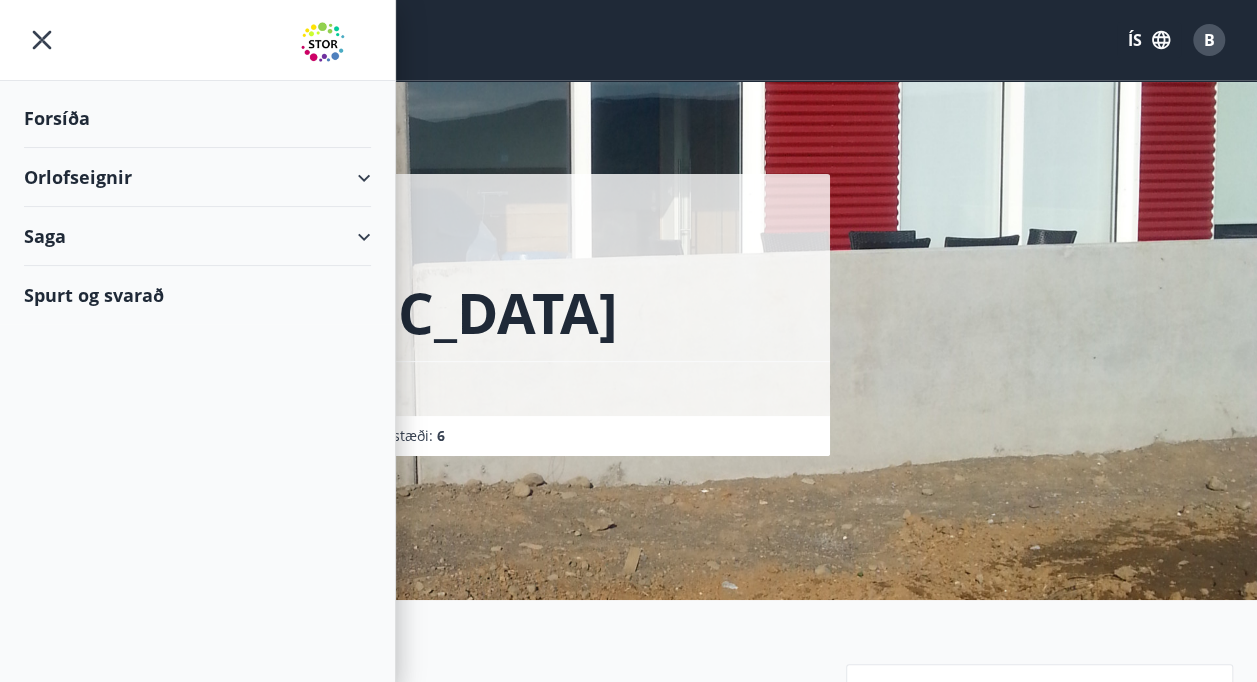 click on "Orlofseignir" at bounding box center [197, 177] 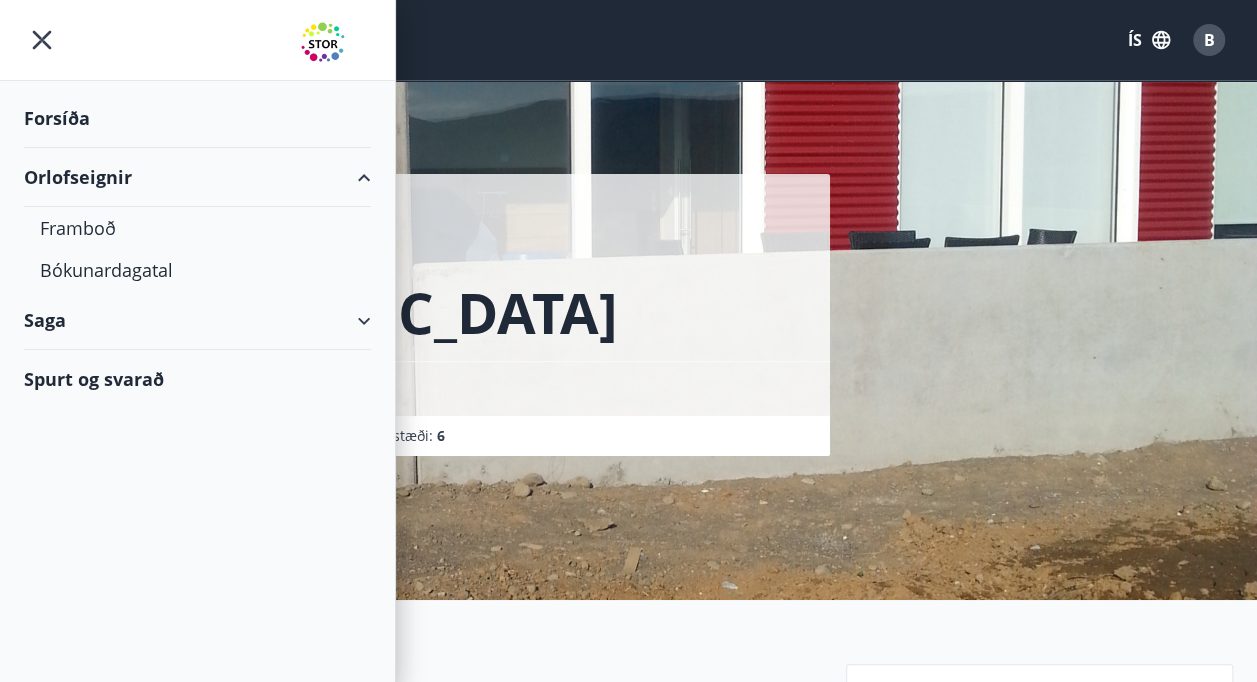 click on "Orlofseignir" at bounding box center [197, 177] 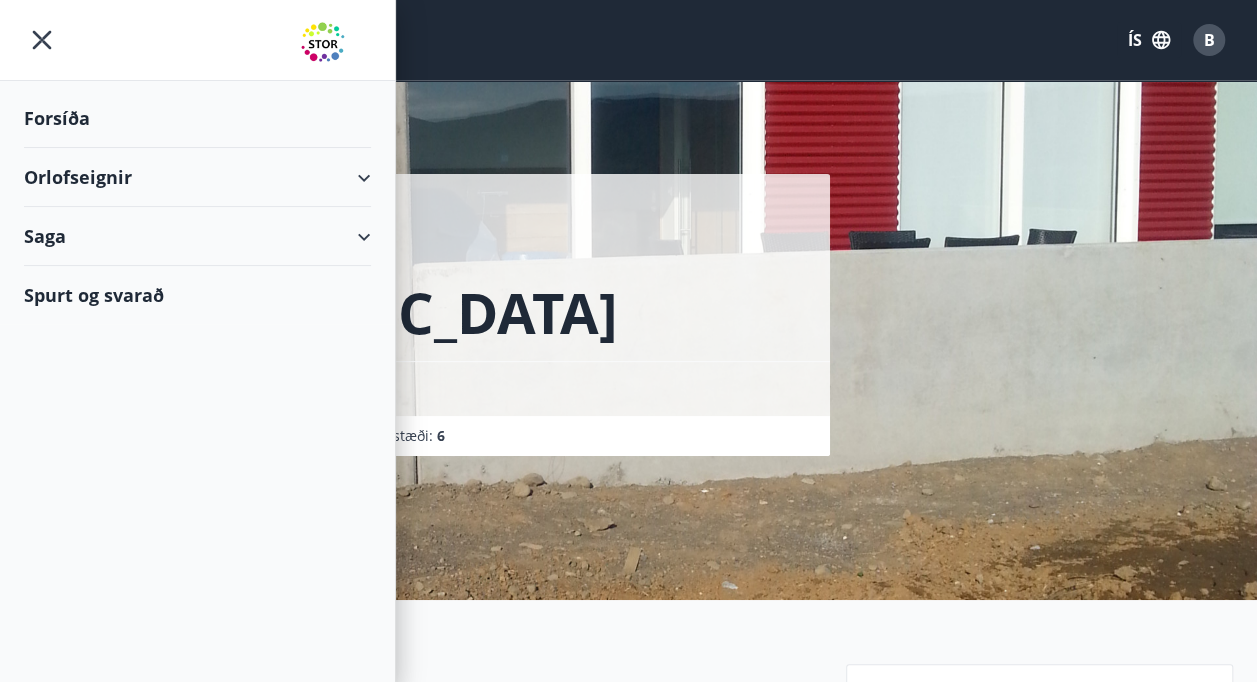 click on "Orlofseignir" at bounding box center [197, 177] 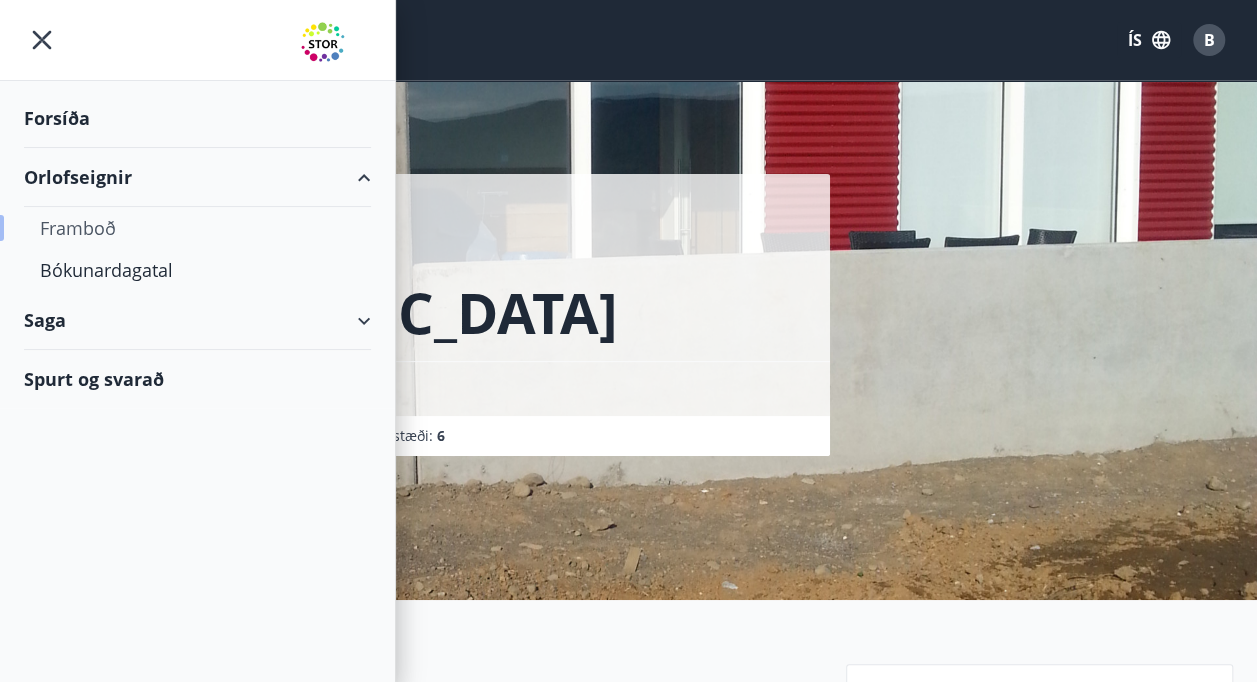 click on "Framboð" at bounding box center (197, 228) 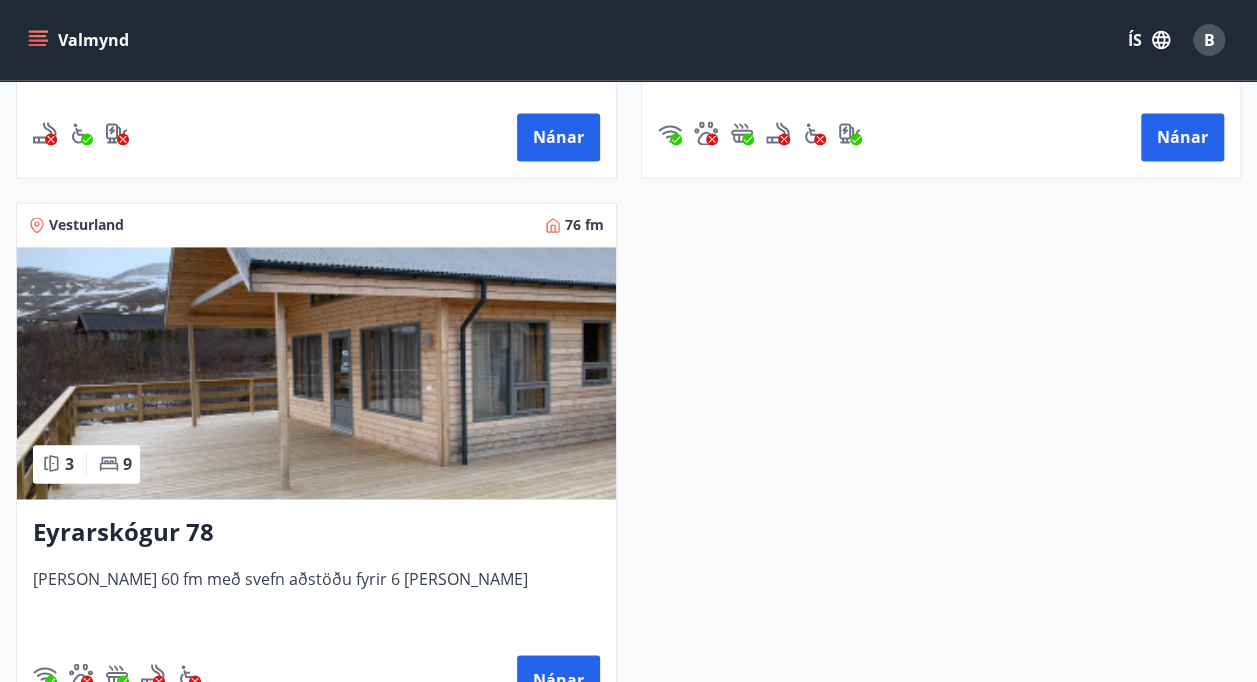 click at bounding box center (316, 373) 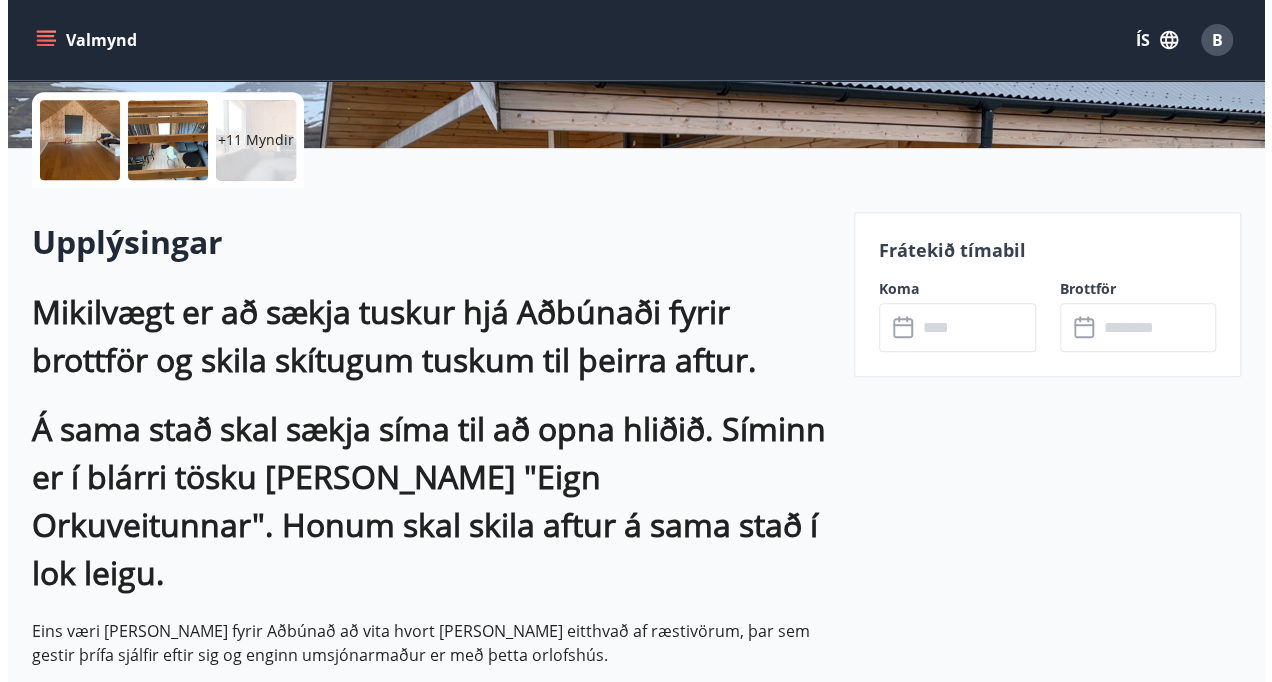 scroll, scrollTop: 300, scrollLeft: 0, axis: vertical 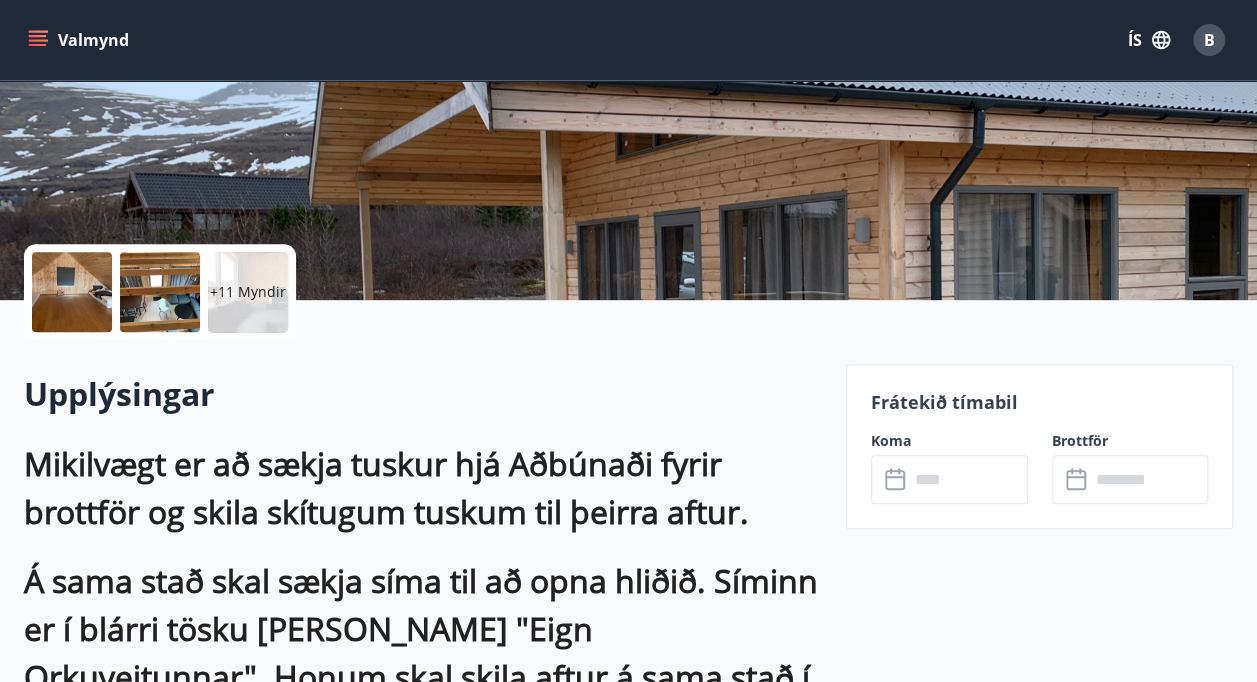click on "+11 Myndir" at bounding box center (248, 292) 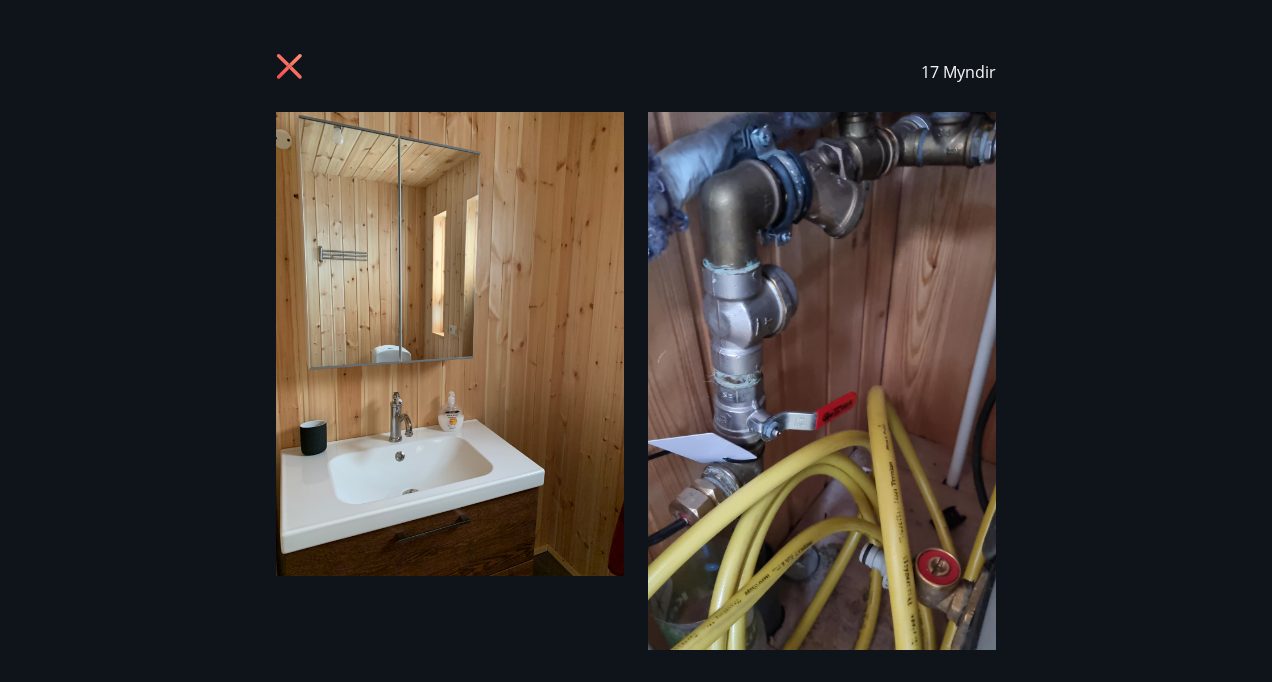 click at bounding box center (822, 421) 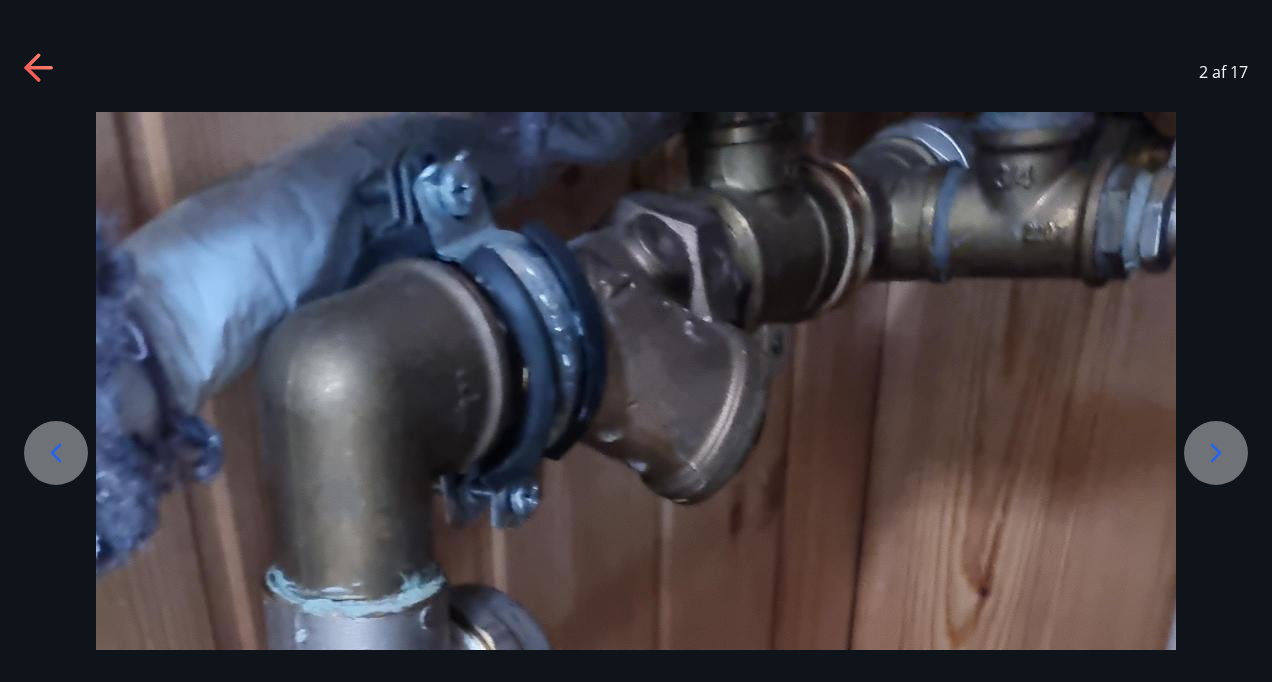 click 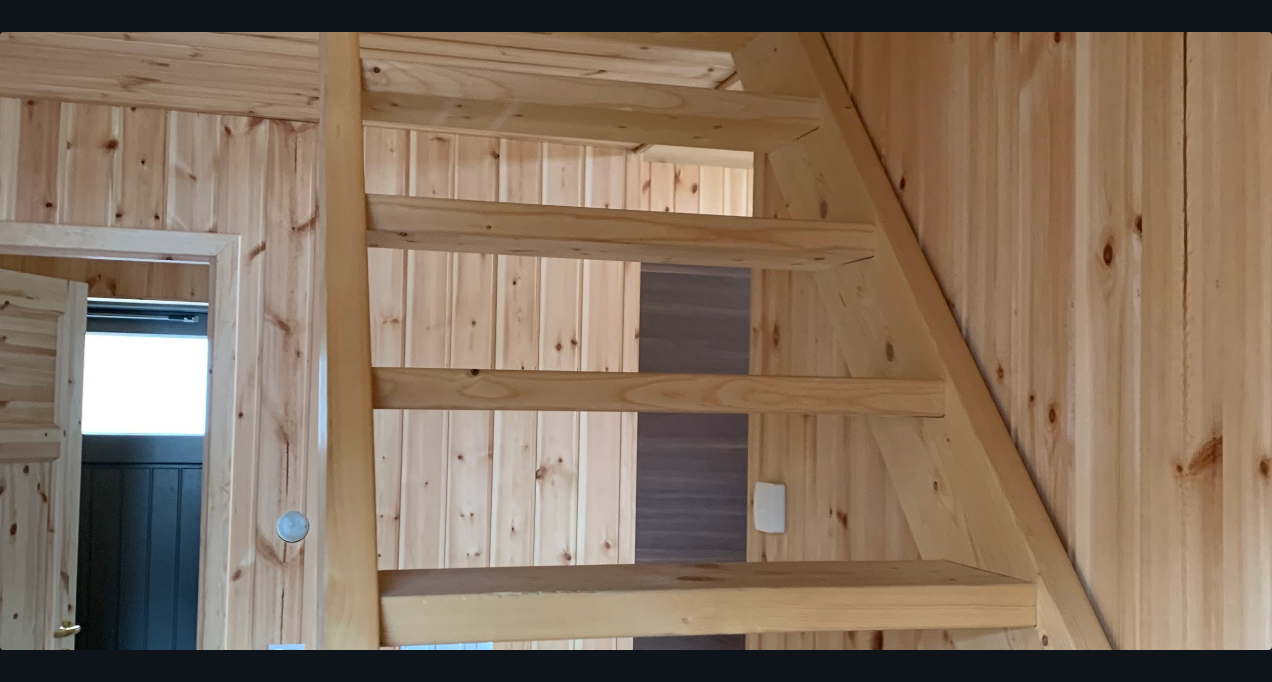 scroll, scrollTop: 0, scrollLeft: 0, axis: both 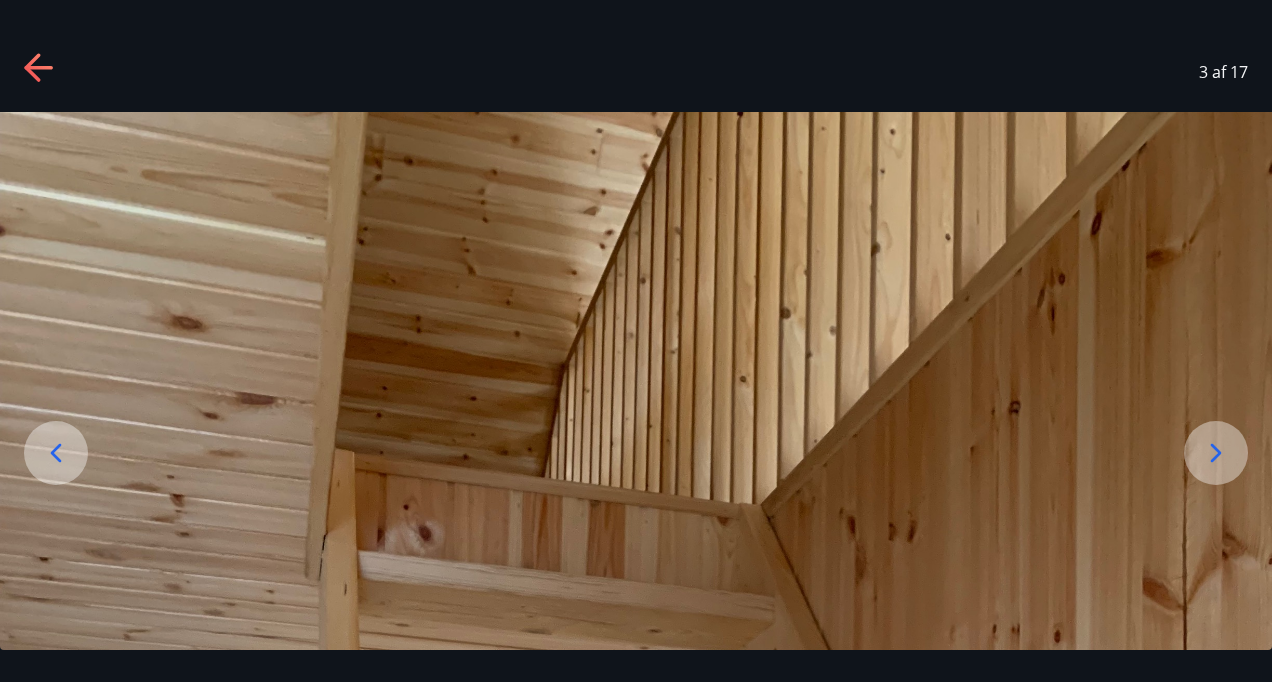 click 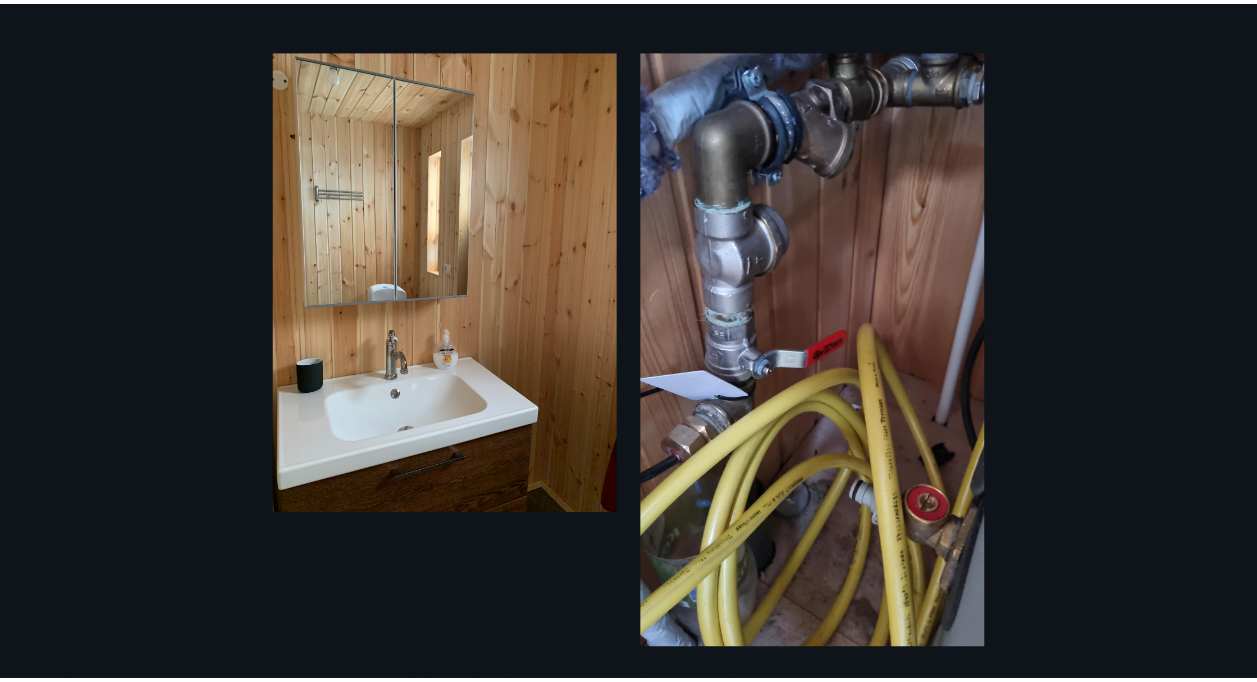 scroll, scrollTop: 0, scrollLeft: 0, axis: both 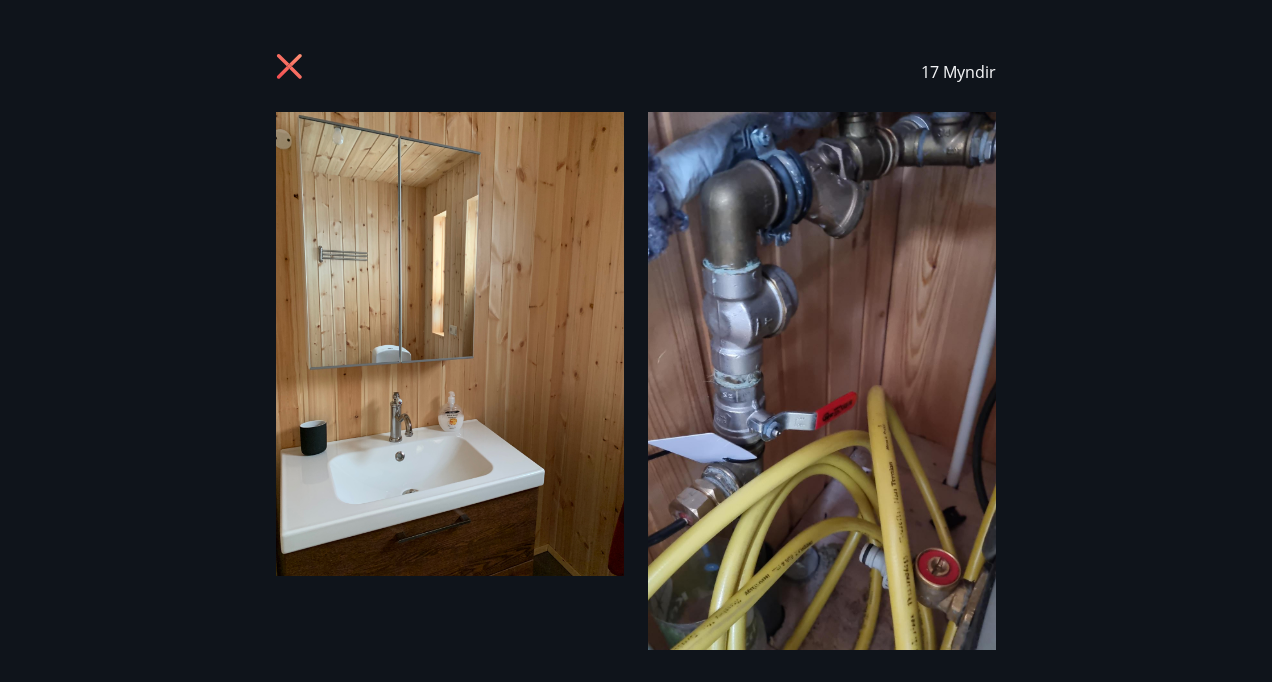 click 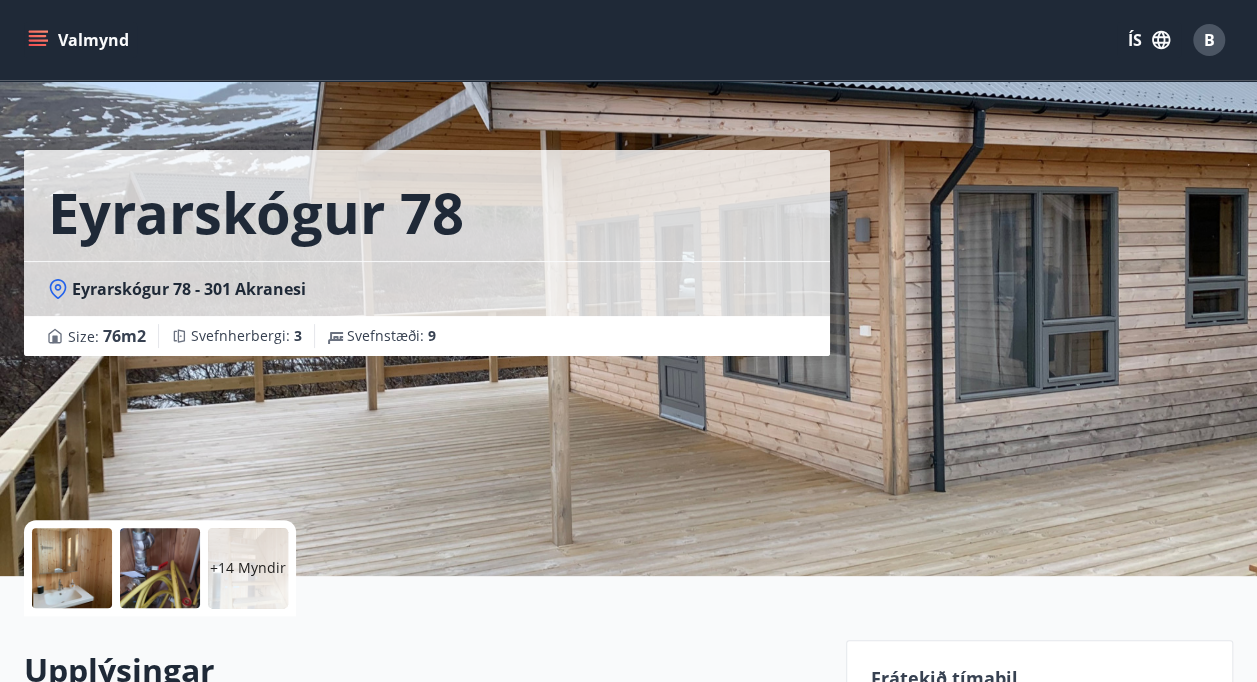 scroll, scrollTop: 0, scrollLeft: 0, axis: both 